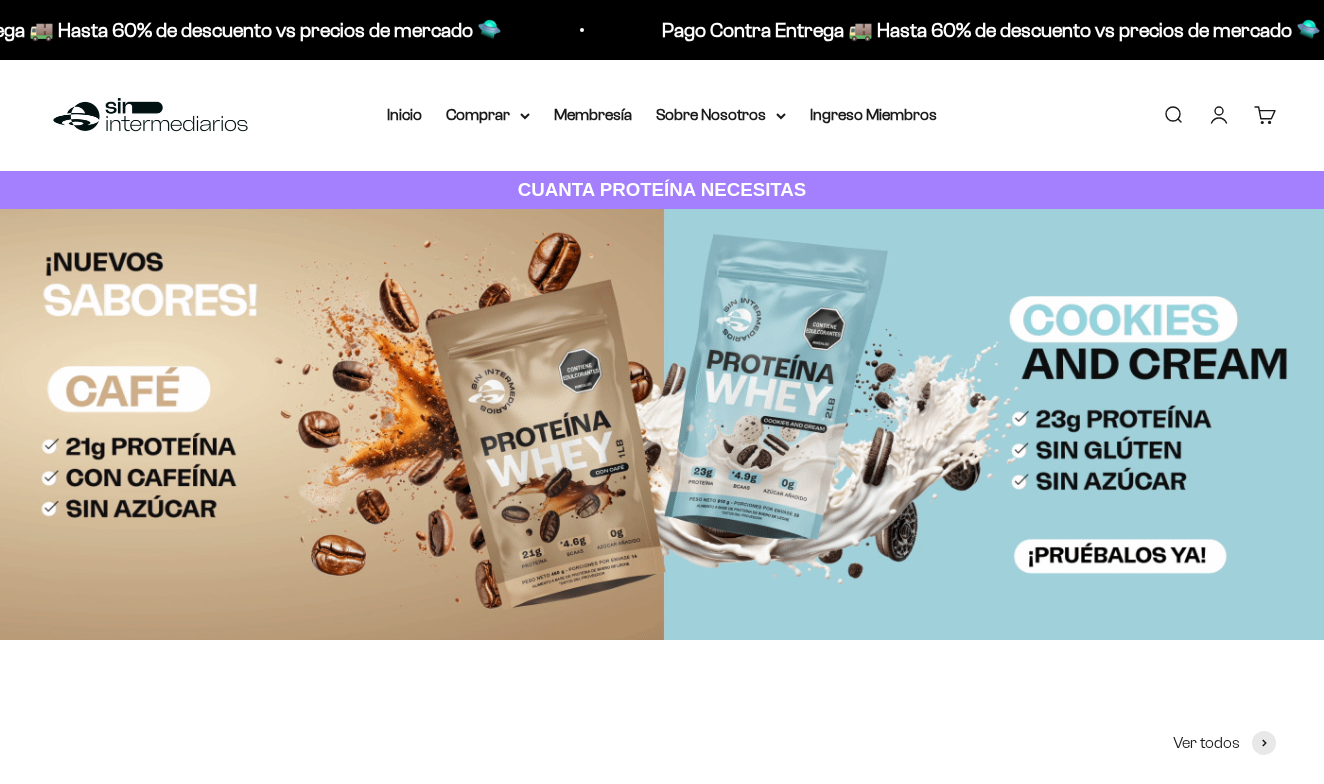scroll, scrollTop: 0, scrollLeft: 0, axis: both 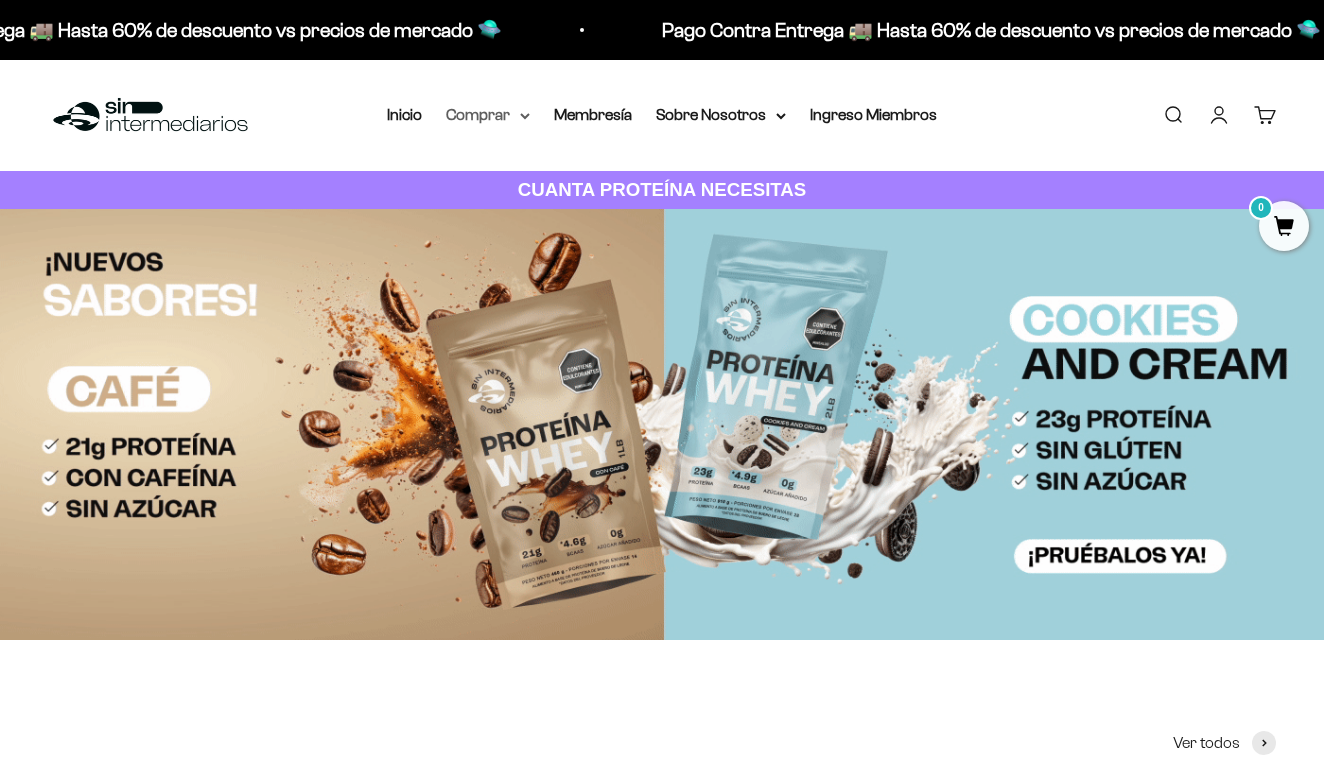 click on "Comprar" at bounding box center [488, 115] 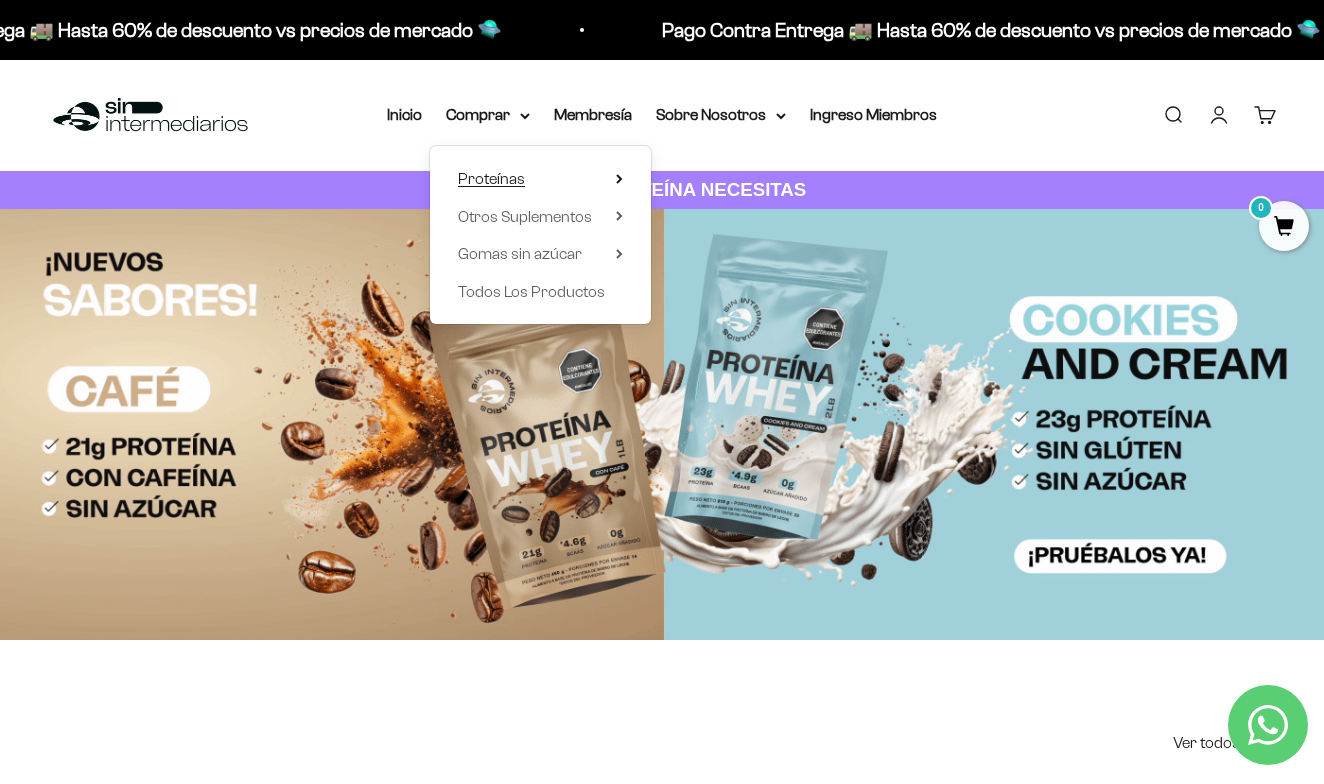 click on "Proteínas" at bounding box center (540, 179) 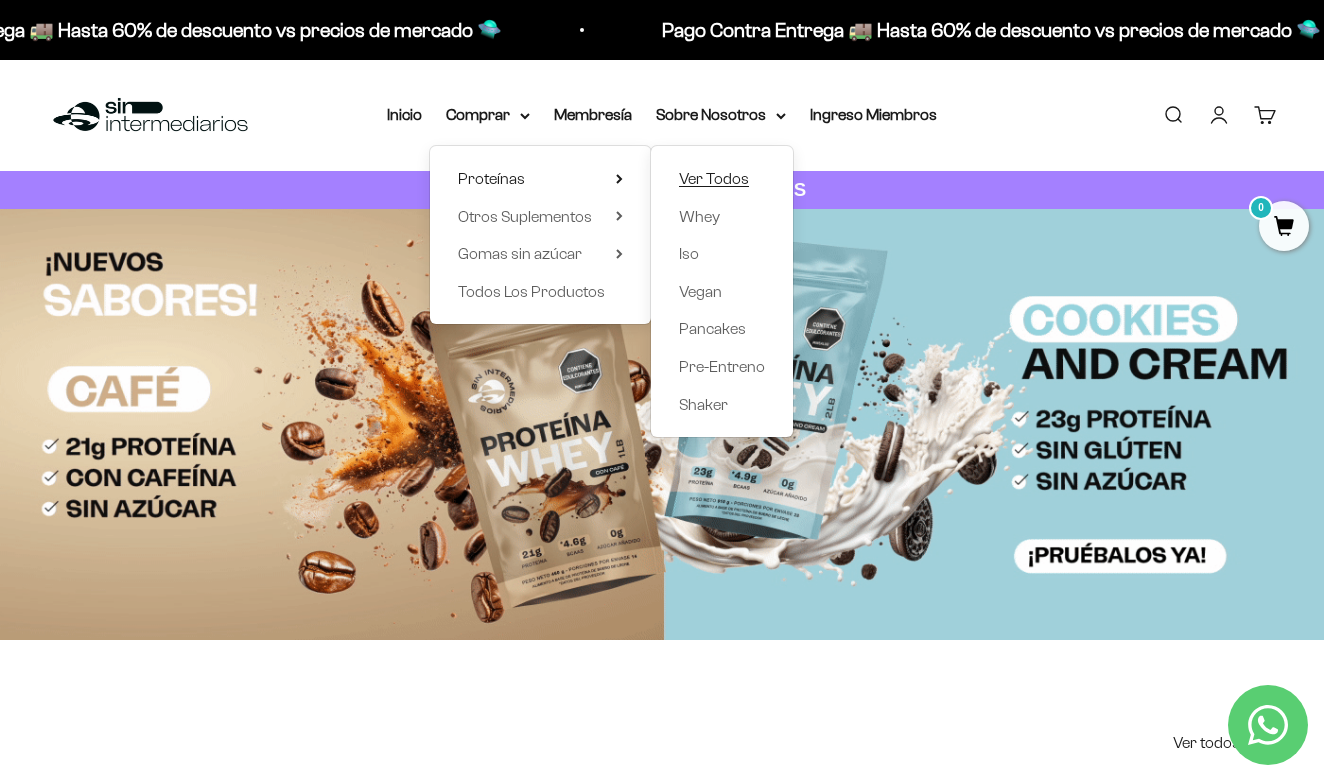 click on "Ver Todos" at bounding box center (714, 178) 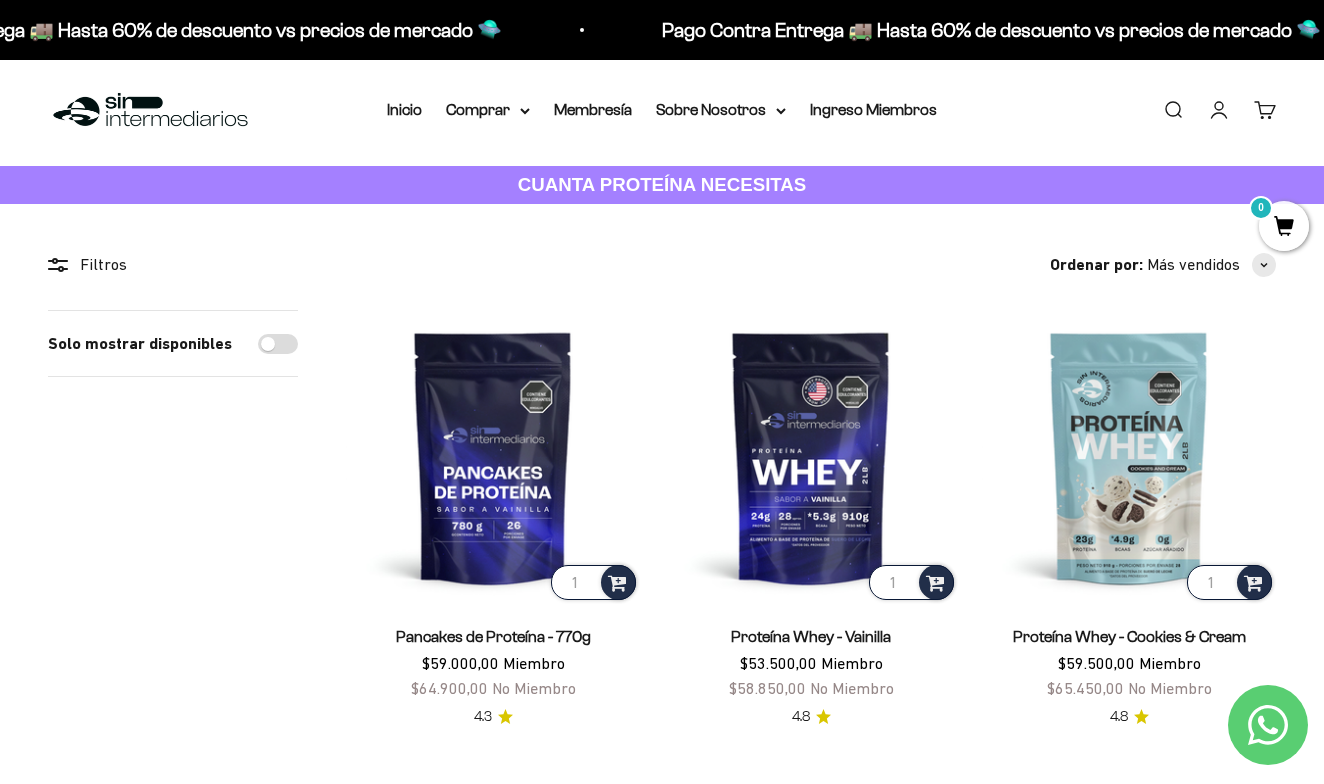 scroll, scrollTop: 0, scrollLeft: 0, axis: both 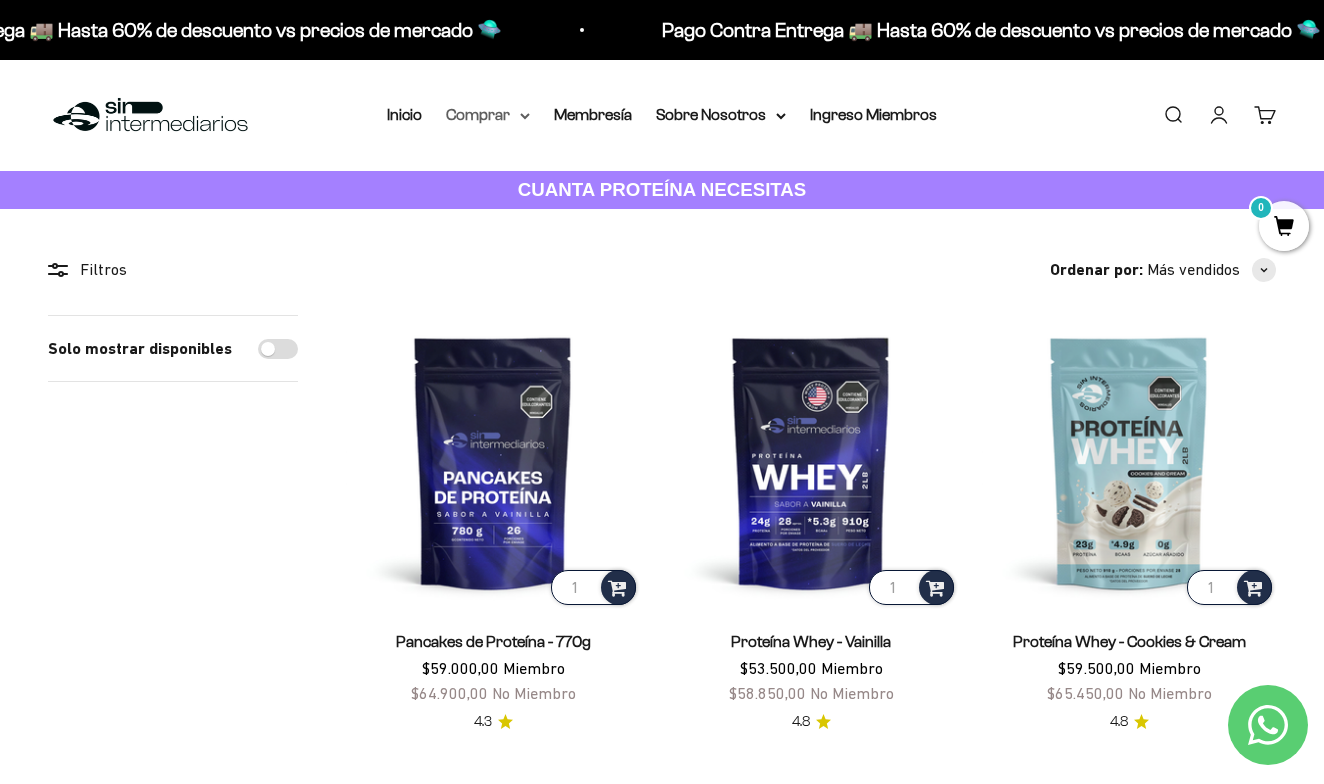 click on "Comprar" at bounding box center [488, 115] 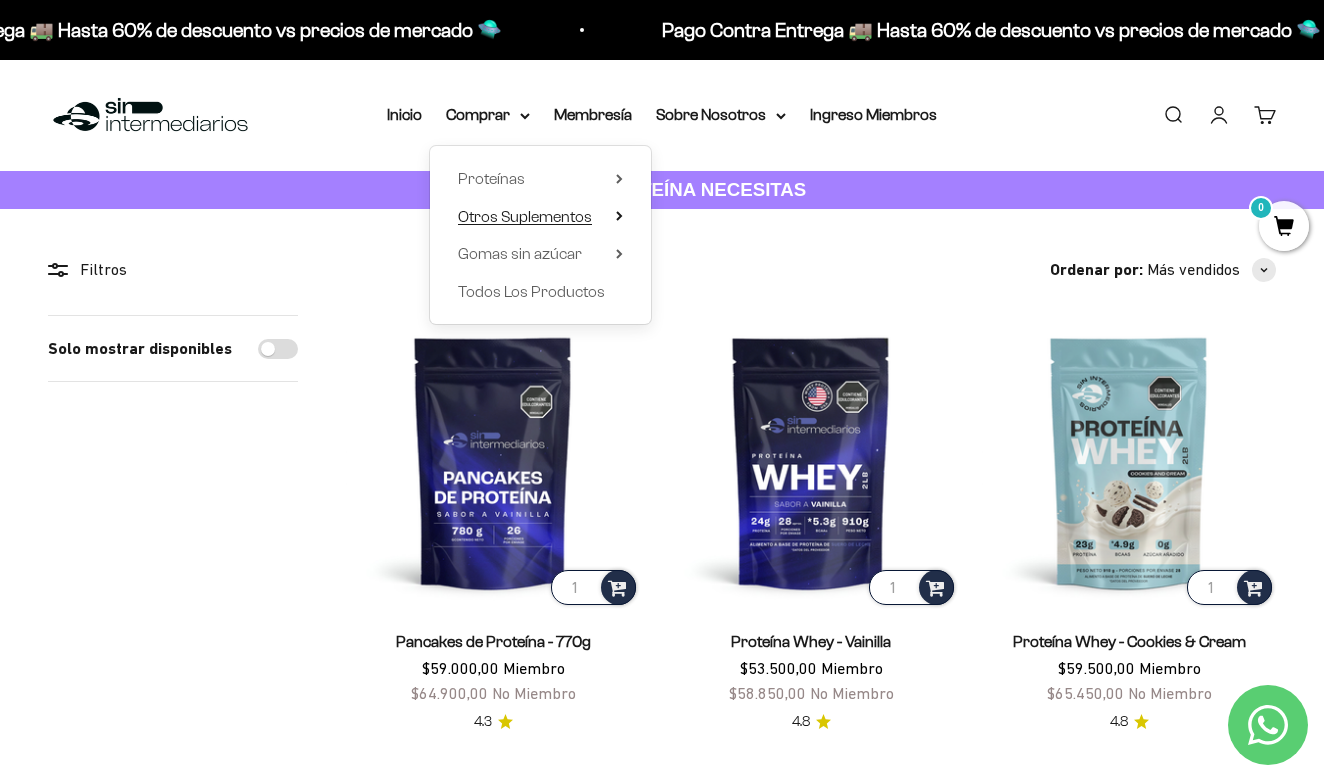 click on "Otros Suplementos" at bounding box center (525, 216) 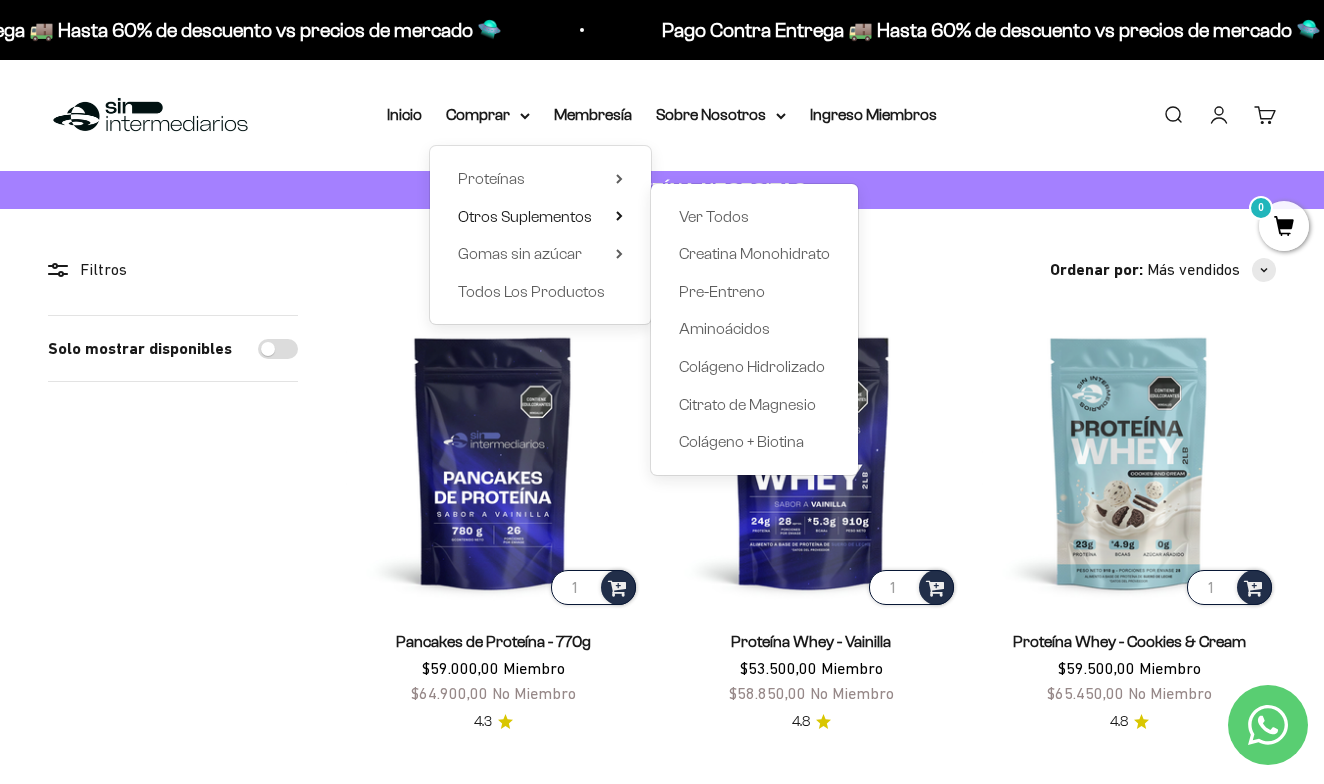 click on "Proteínas
Ver Todos
Whey
Iso
Vegan
Shaker" at bounding box center (540, 235) 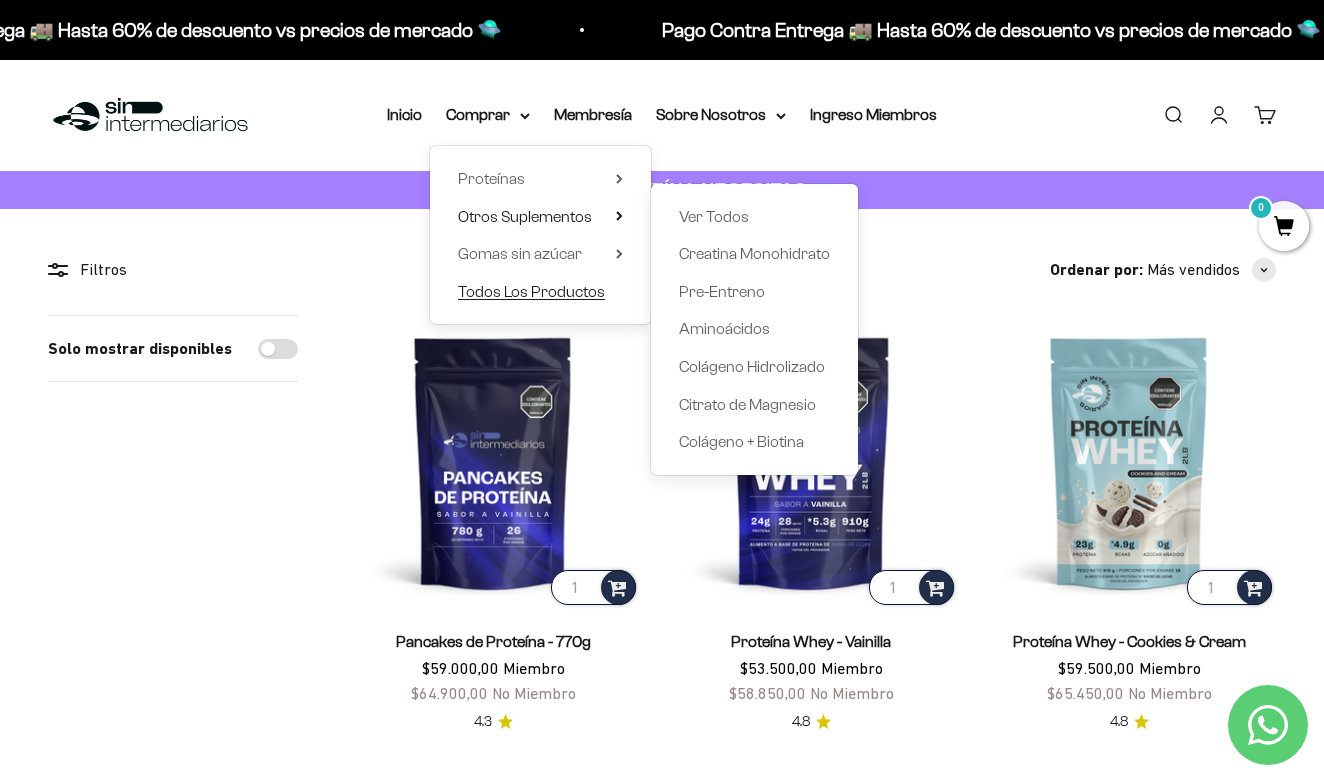 click on "Todos Los Productos" at bounding box center [531, 291] 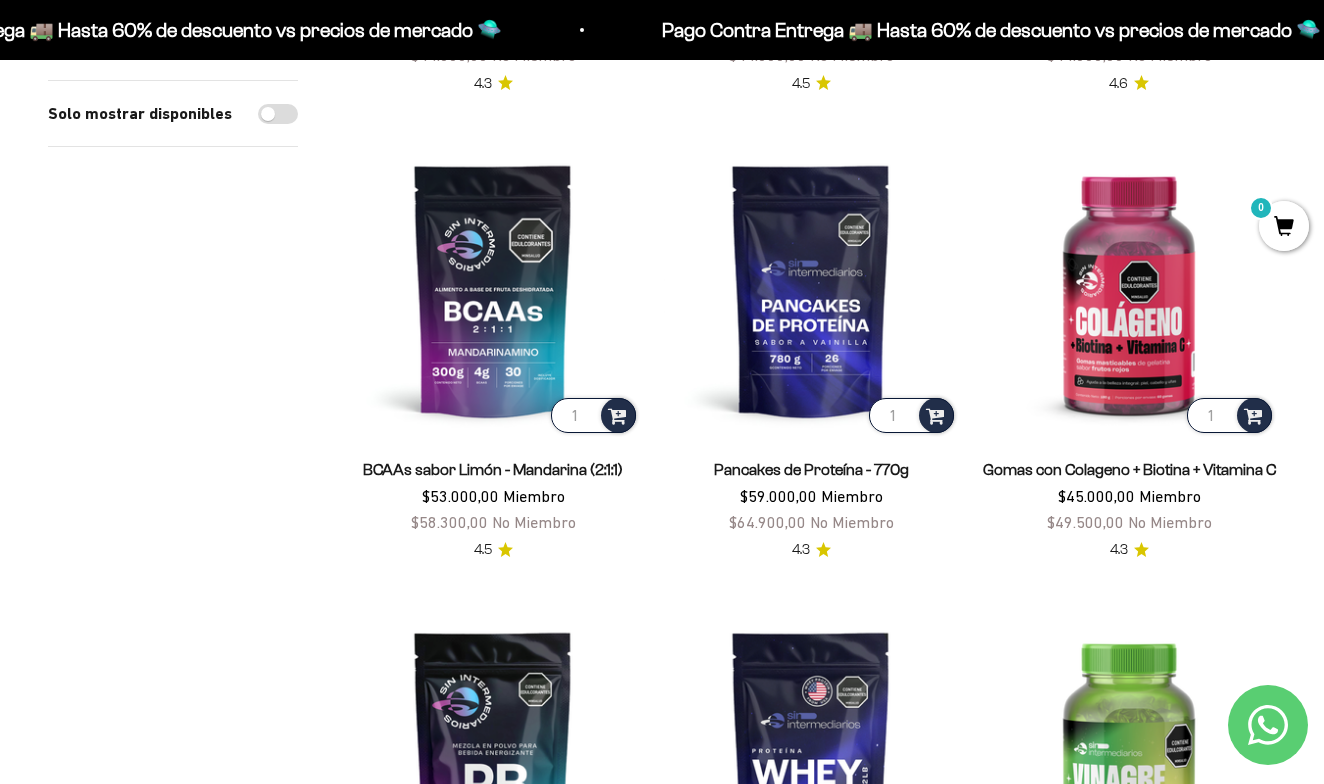 scroll, scrollTop: 1100, scrollLeft: 0, axis: vertical 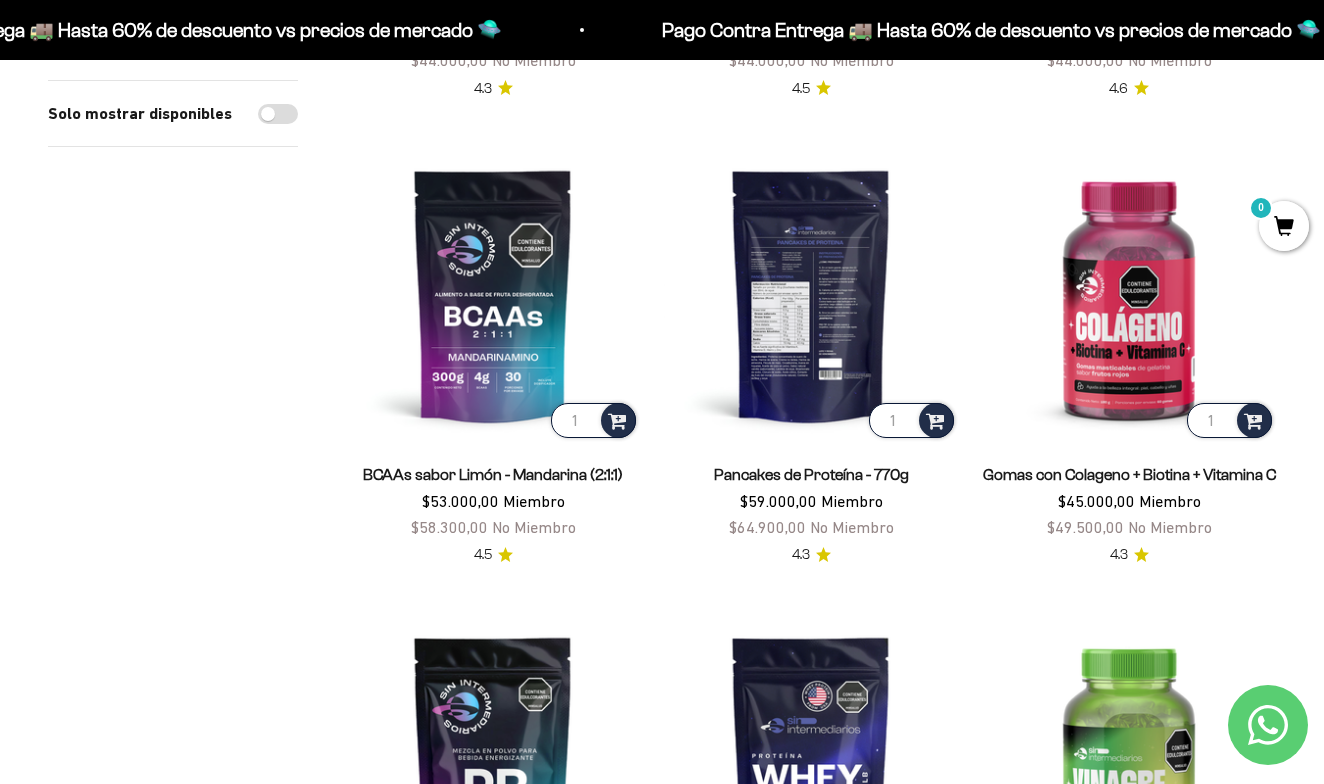 click at bounding box center [811, 295] 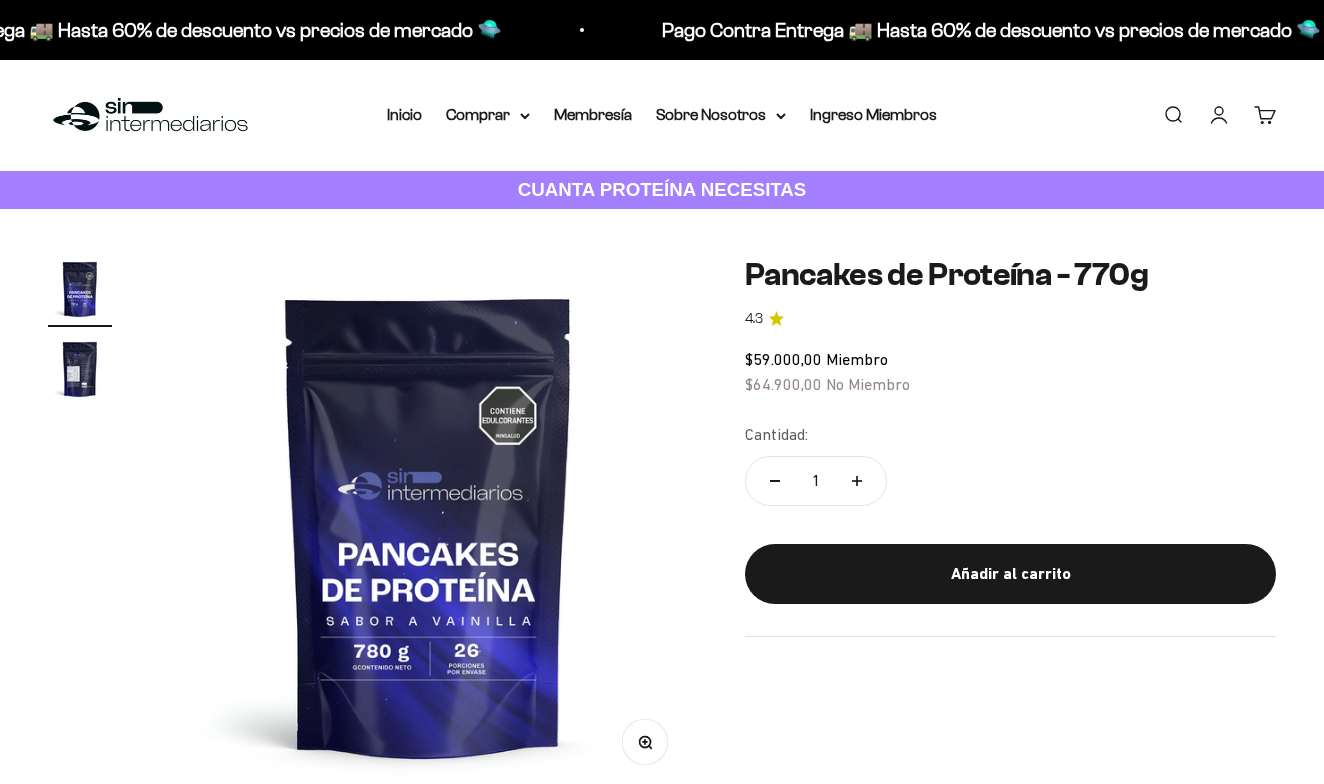 scroll, scrollTop: 0, scrollLeft: 0, axis: both 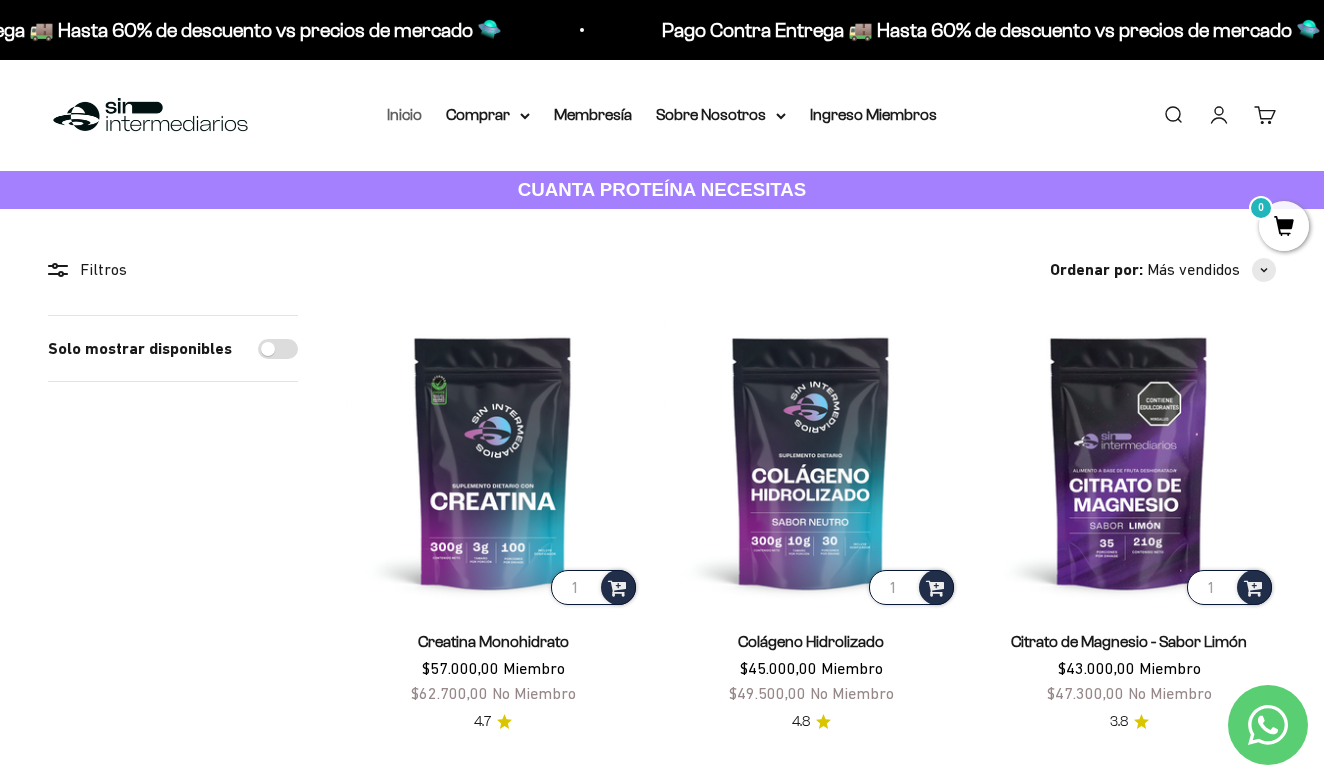click on "Inicio" at bounding box center [404, 114] 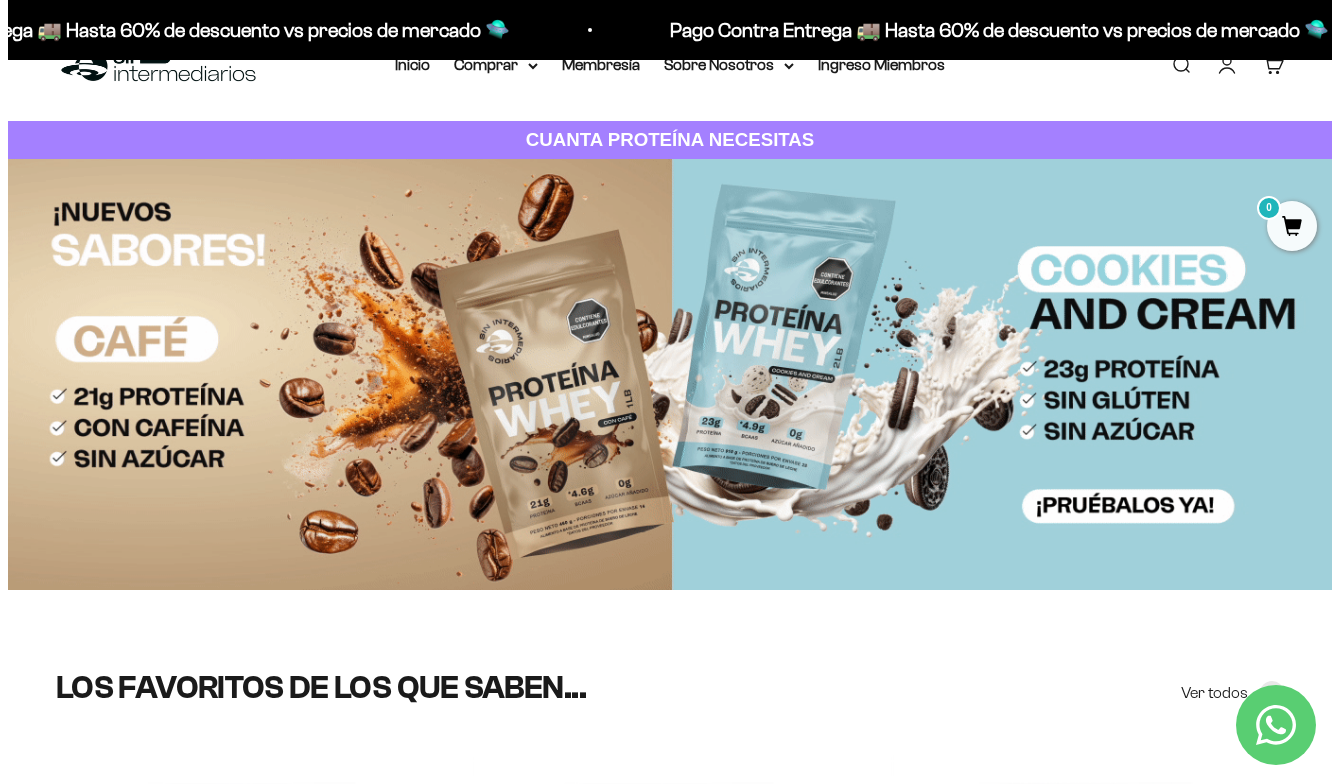 scroll, scrollTop: 0, scrollLeft: 0, axis: both 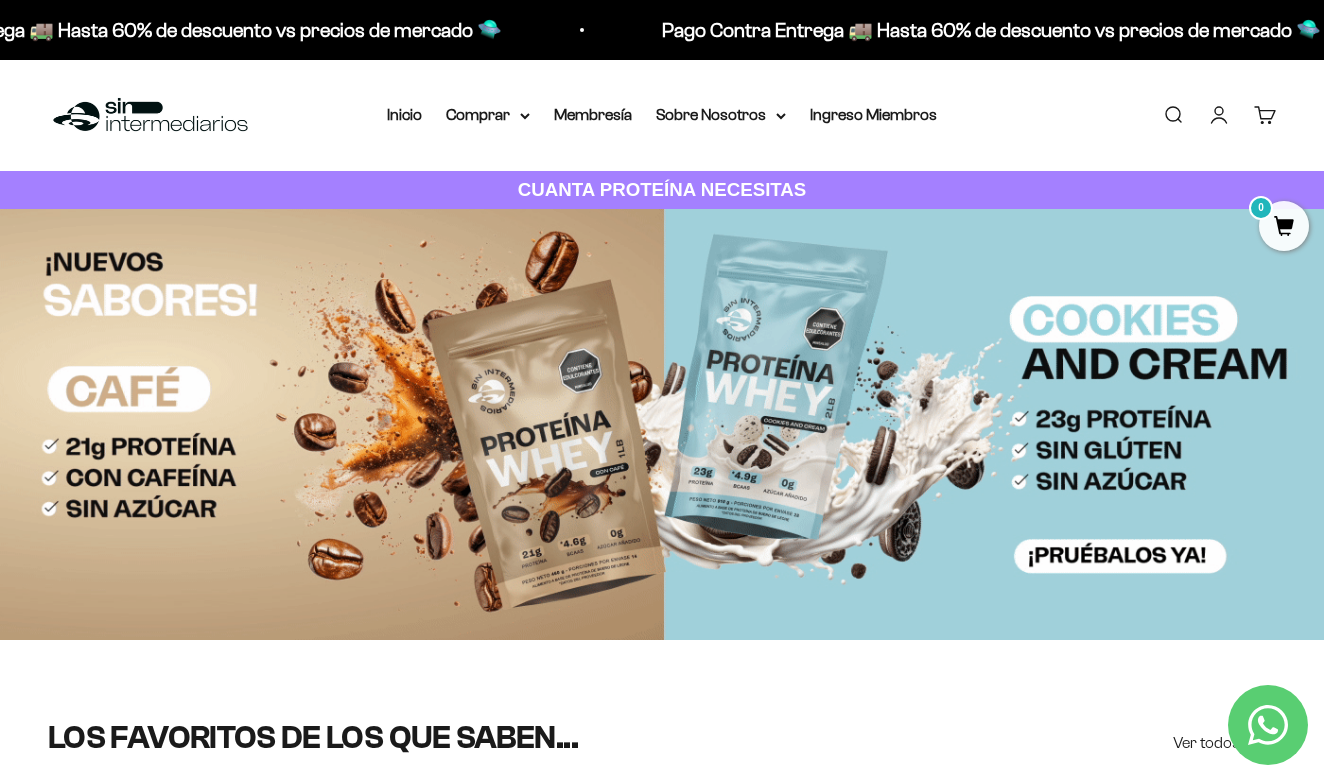 click on "Buscar" at bounding box center (1173, 115) 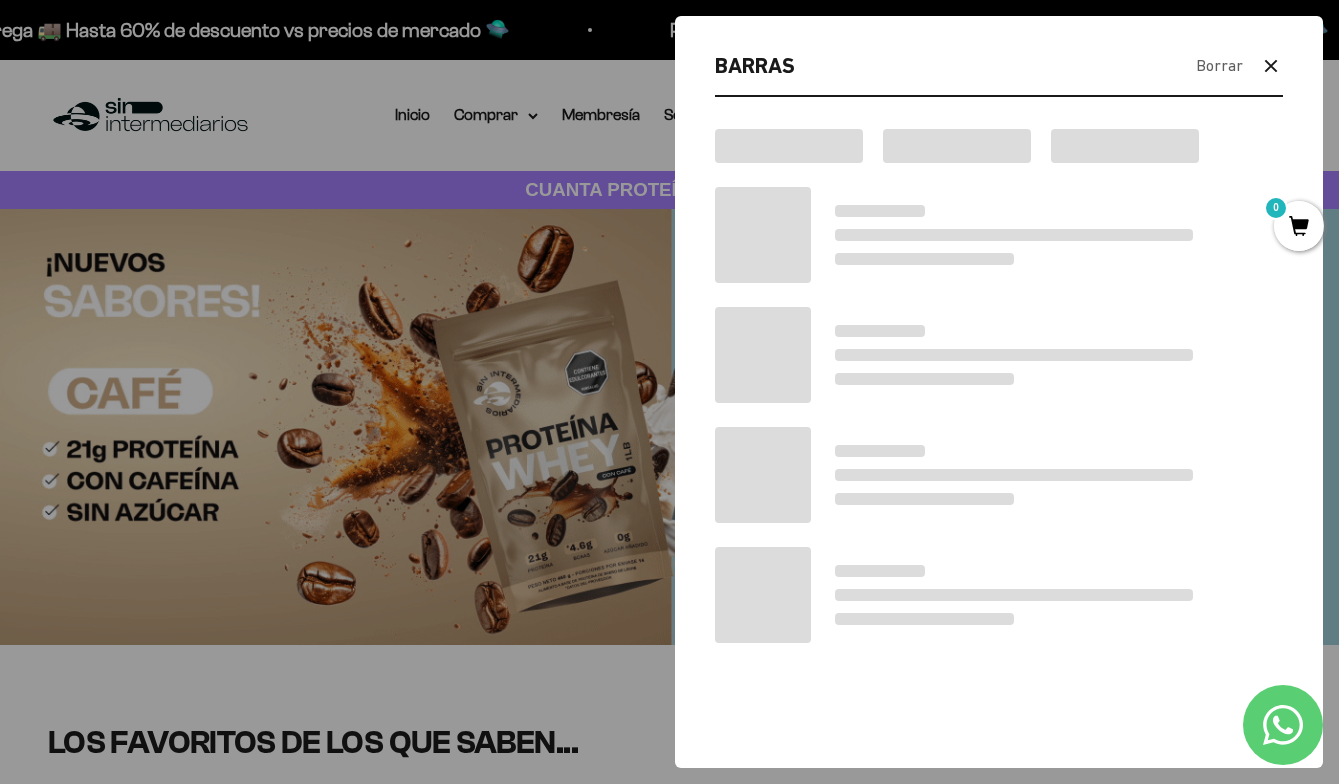 type on "BARRAS" 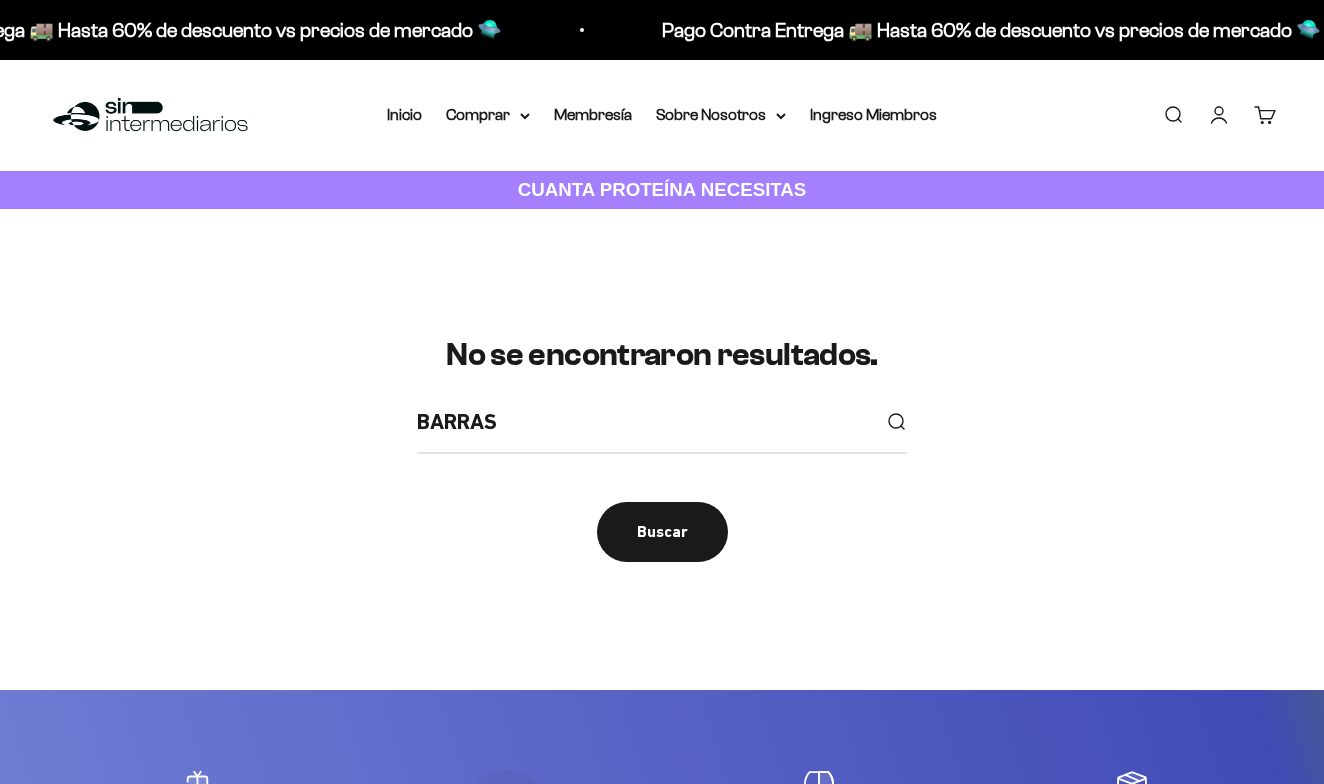 scroll, scrollTop: 0, scrollLeft: 0, axis: both 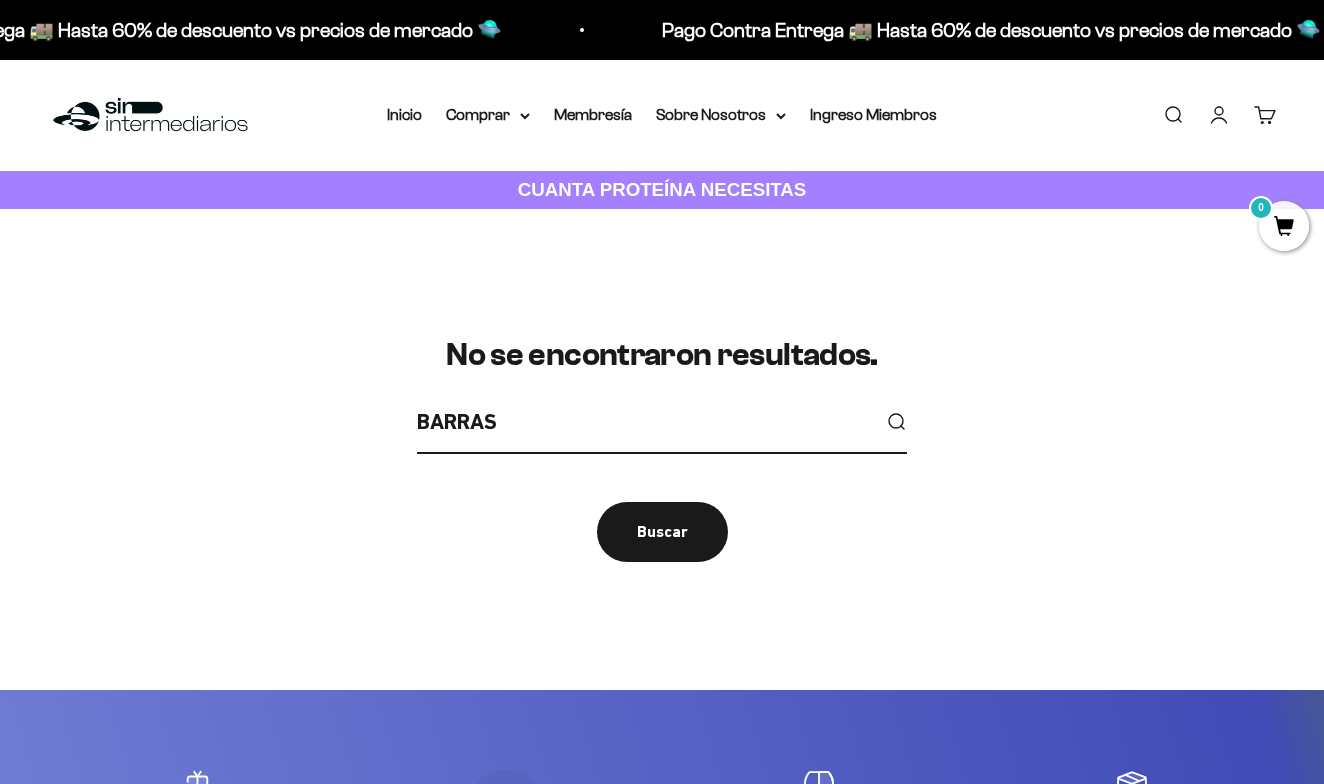 click on "BARRAS" at bounding box center [643, 421] 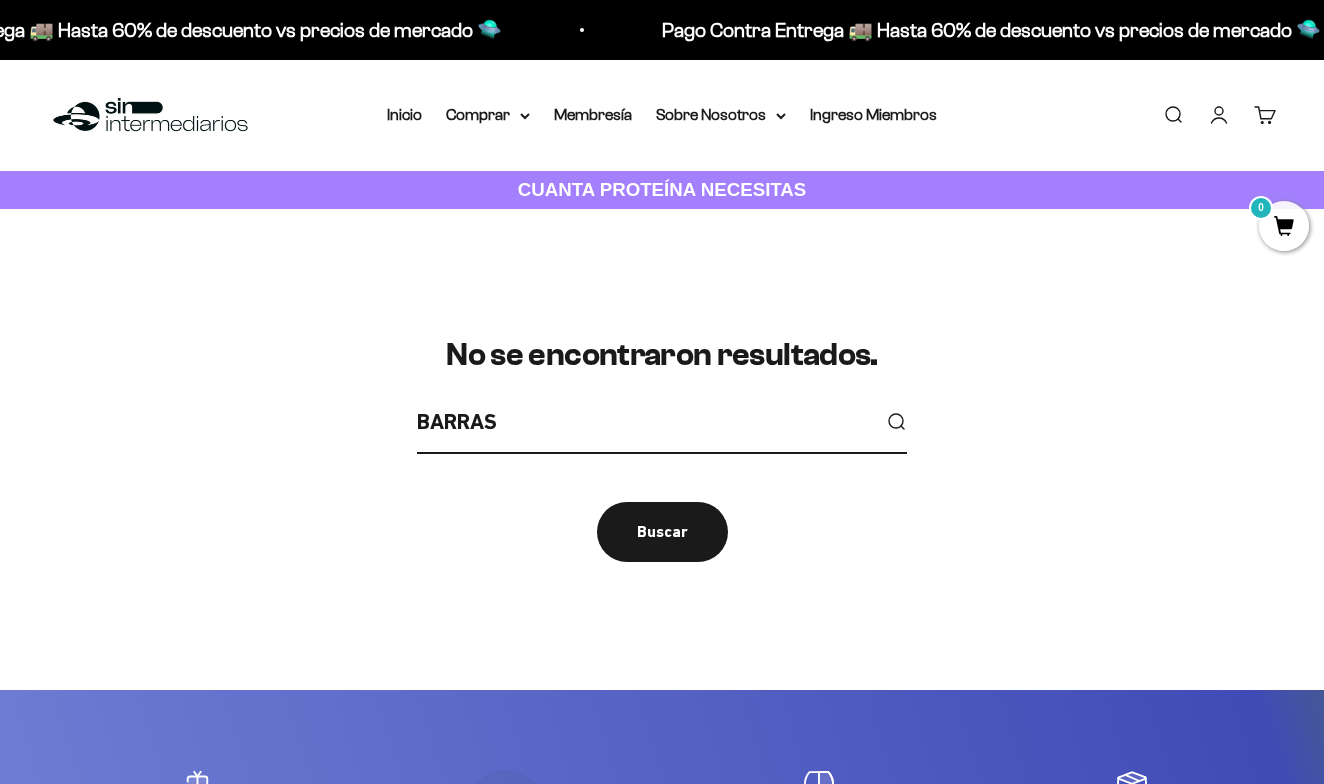 click on "BARRAS" at bounding box center [643, 421] 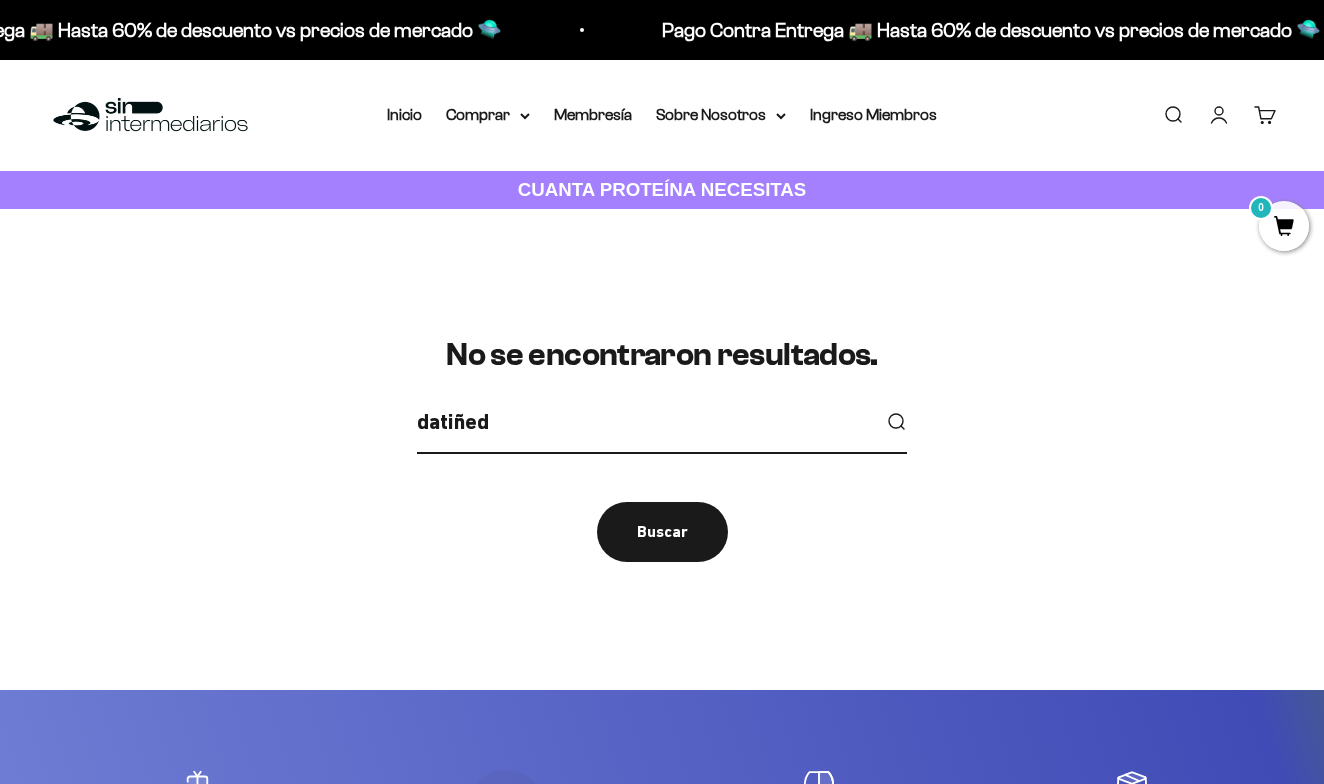 type on "datiñed" 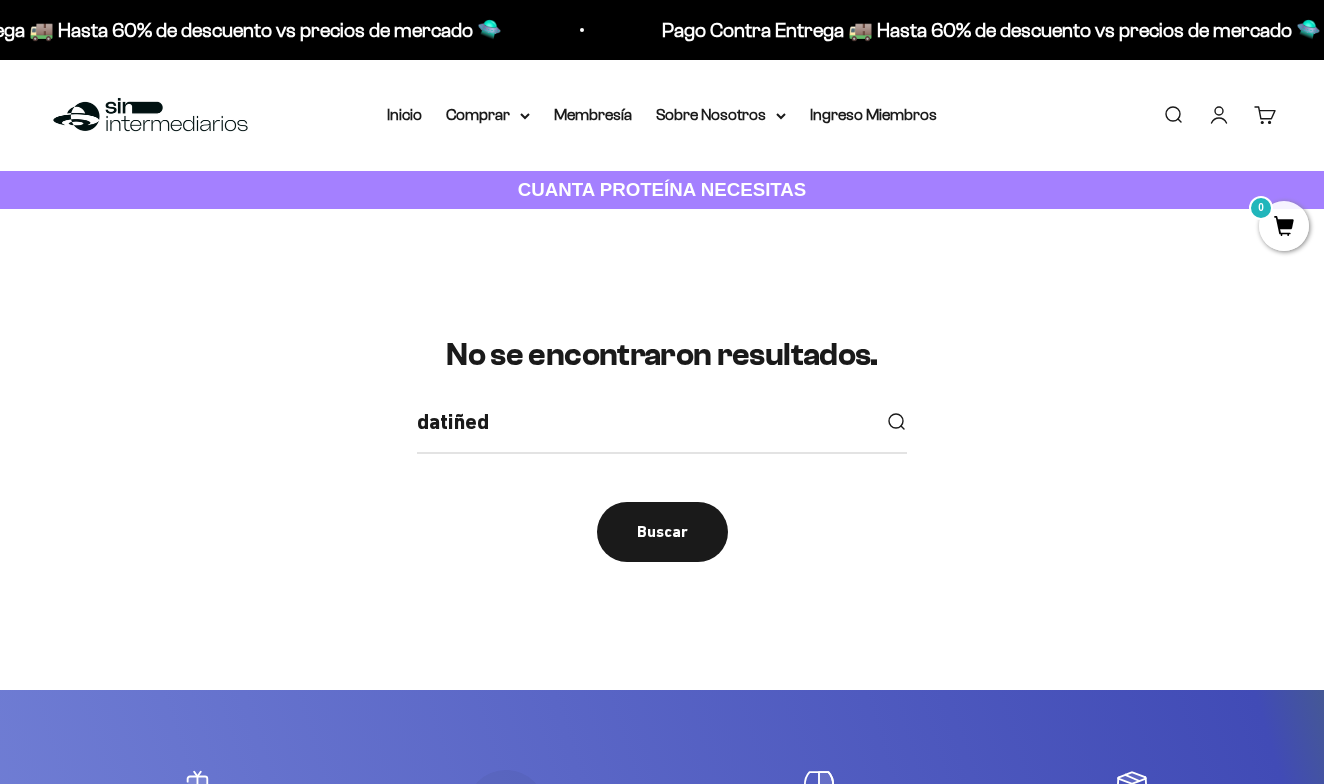 scroll, scrollTop: 0, scrollLeft: 0, axis: both 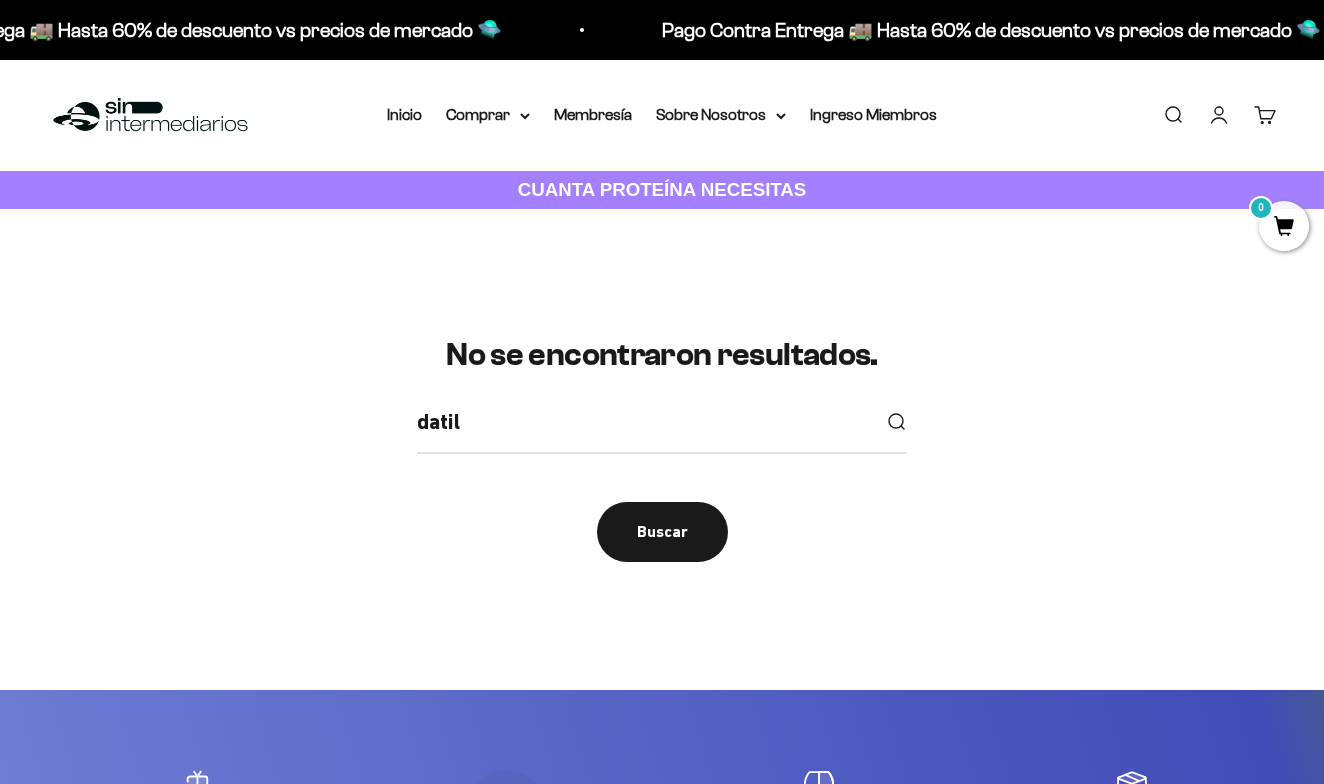 type on "datil" 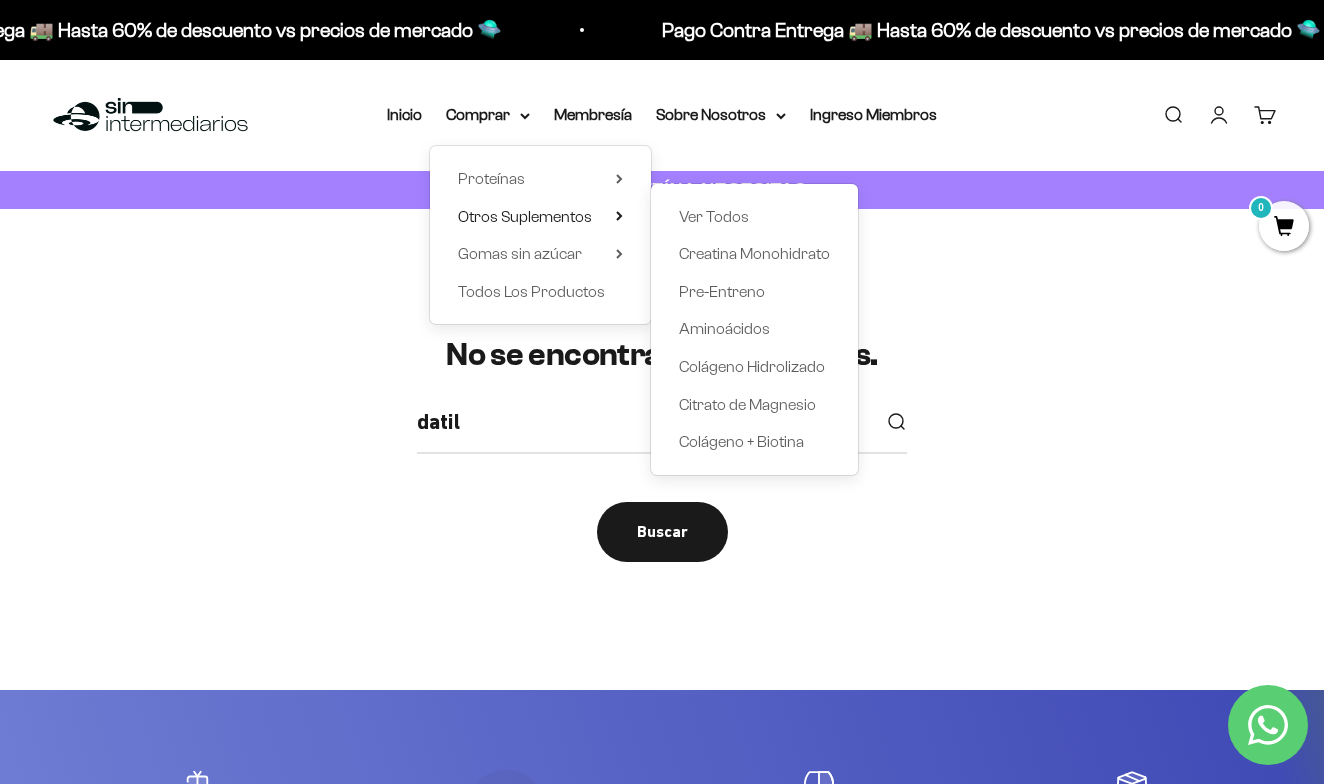click on "Ver Todos" at bounding box center [754, 217] 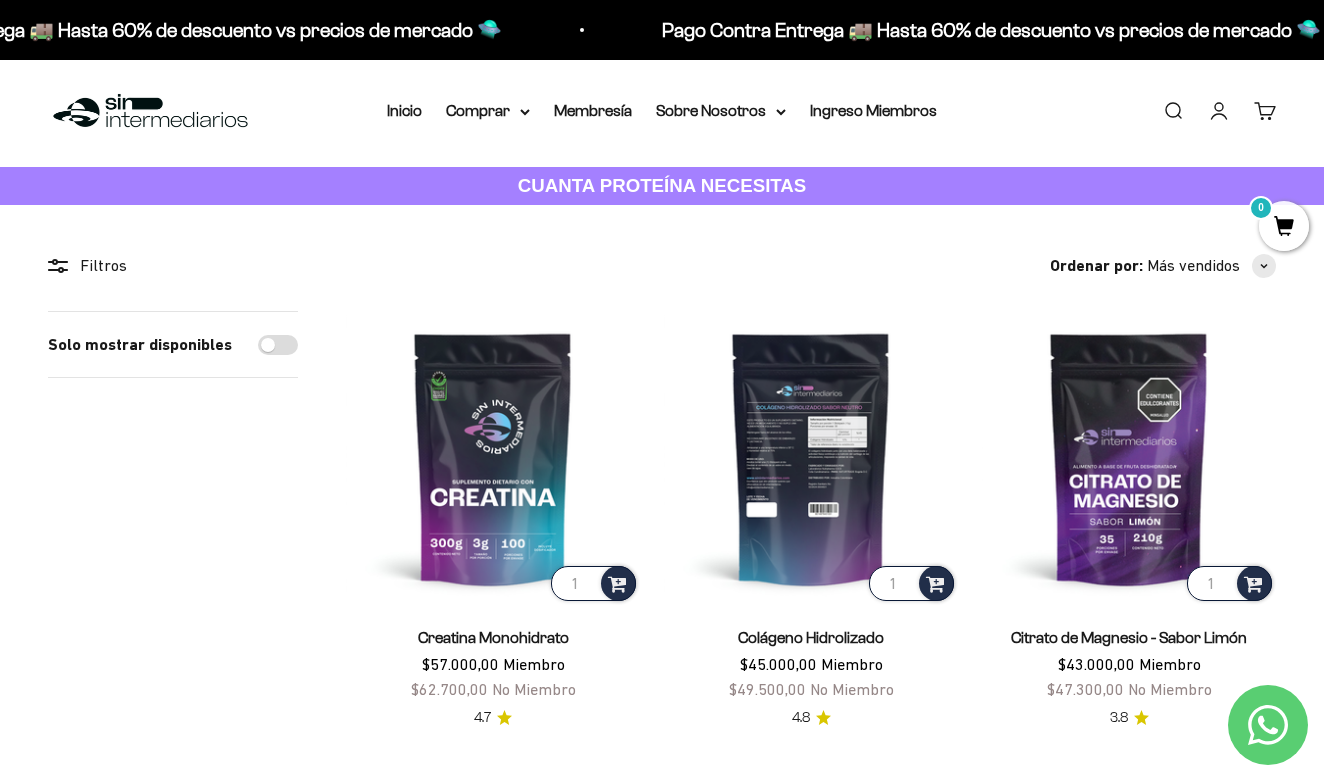 scroll, scrollTop: 0, scrollLeft: 0, axis: both 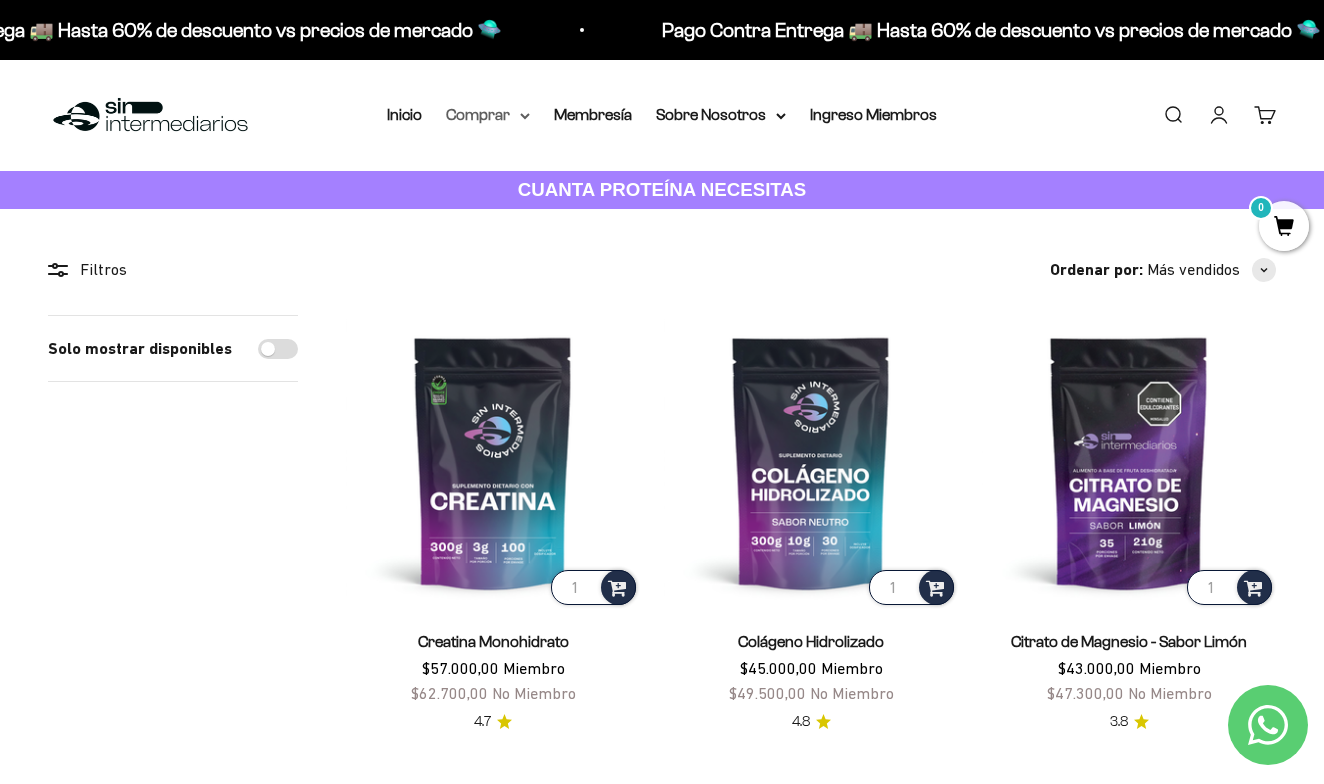 click on "Comprar" at bounding box center (488, 115) 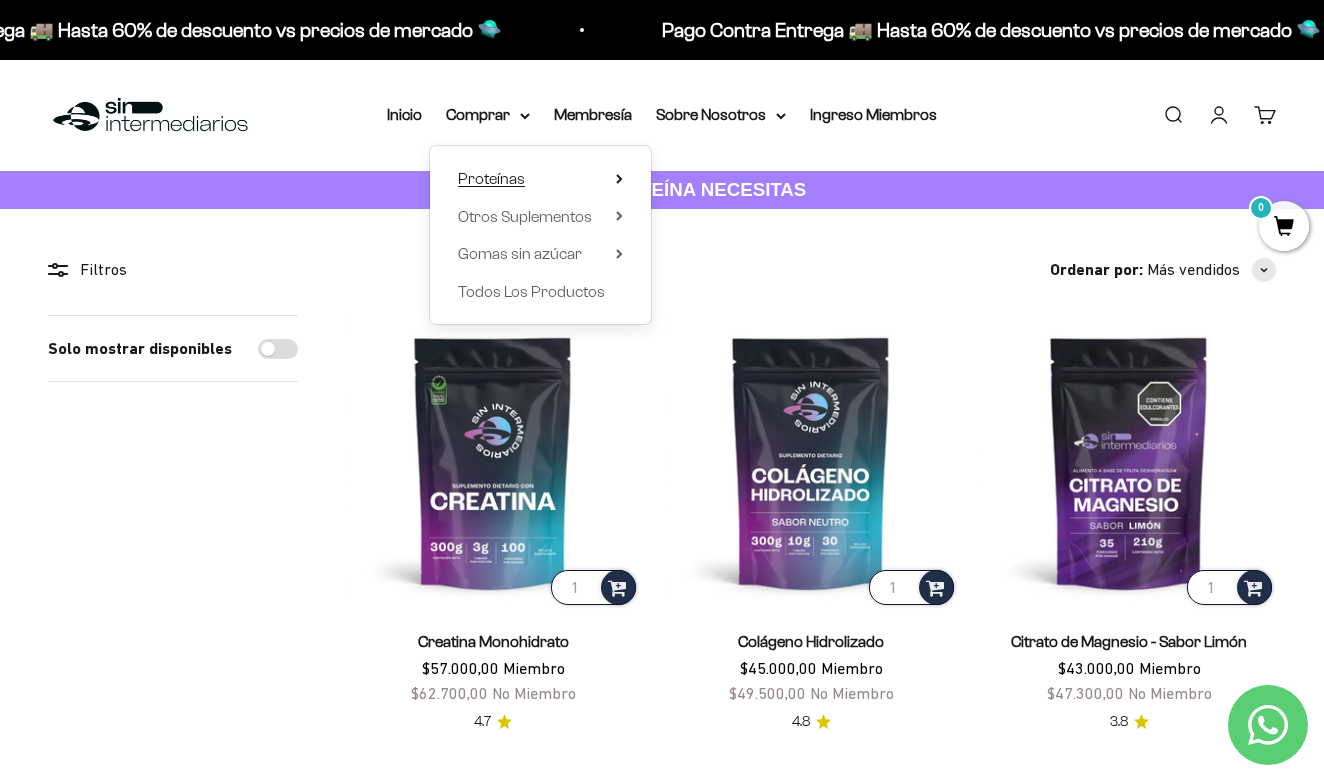 click on "Proteínas" at bounding box center (491, 178) 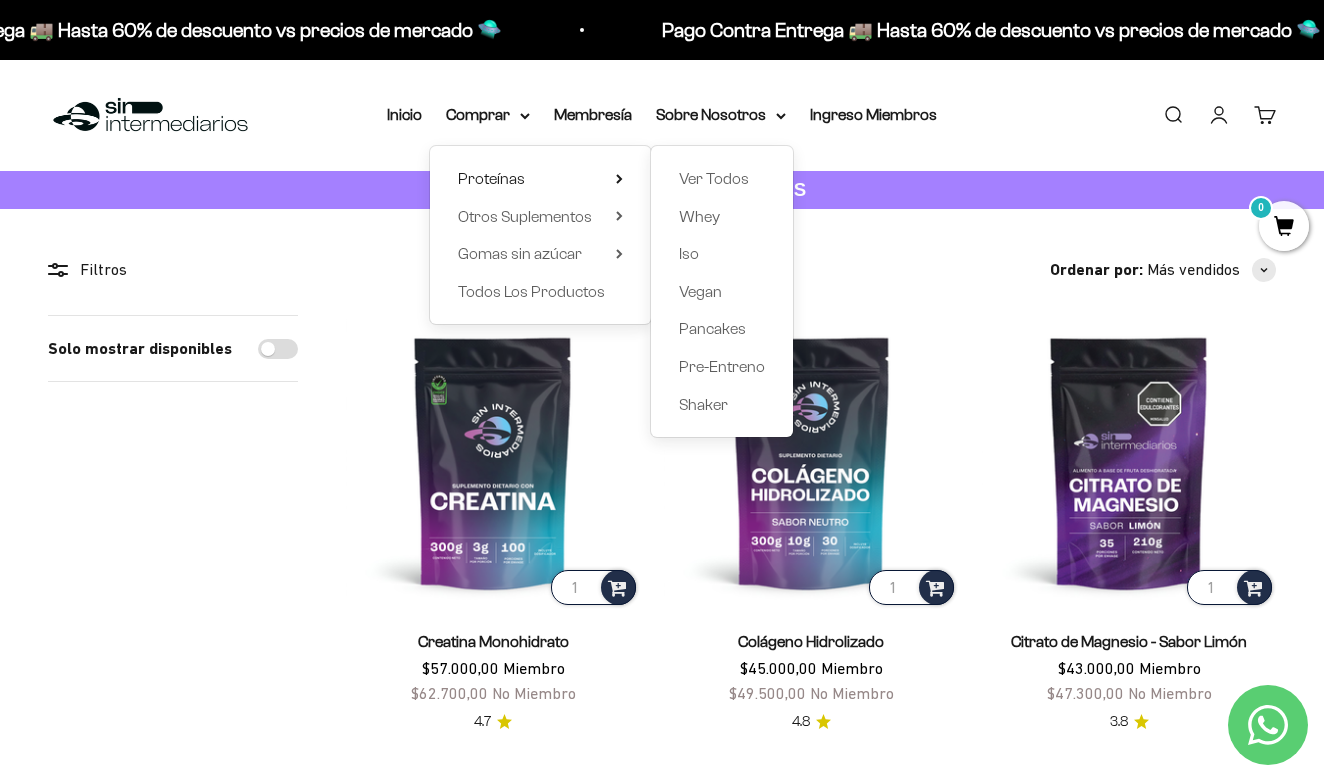 click on "Solo mostrar disponibles" at bounding box center [173, 757] 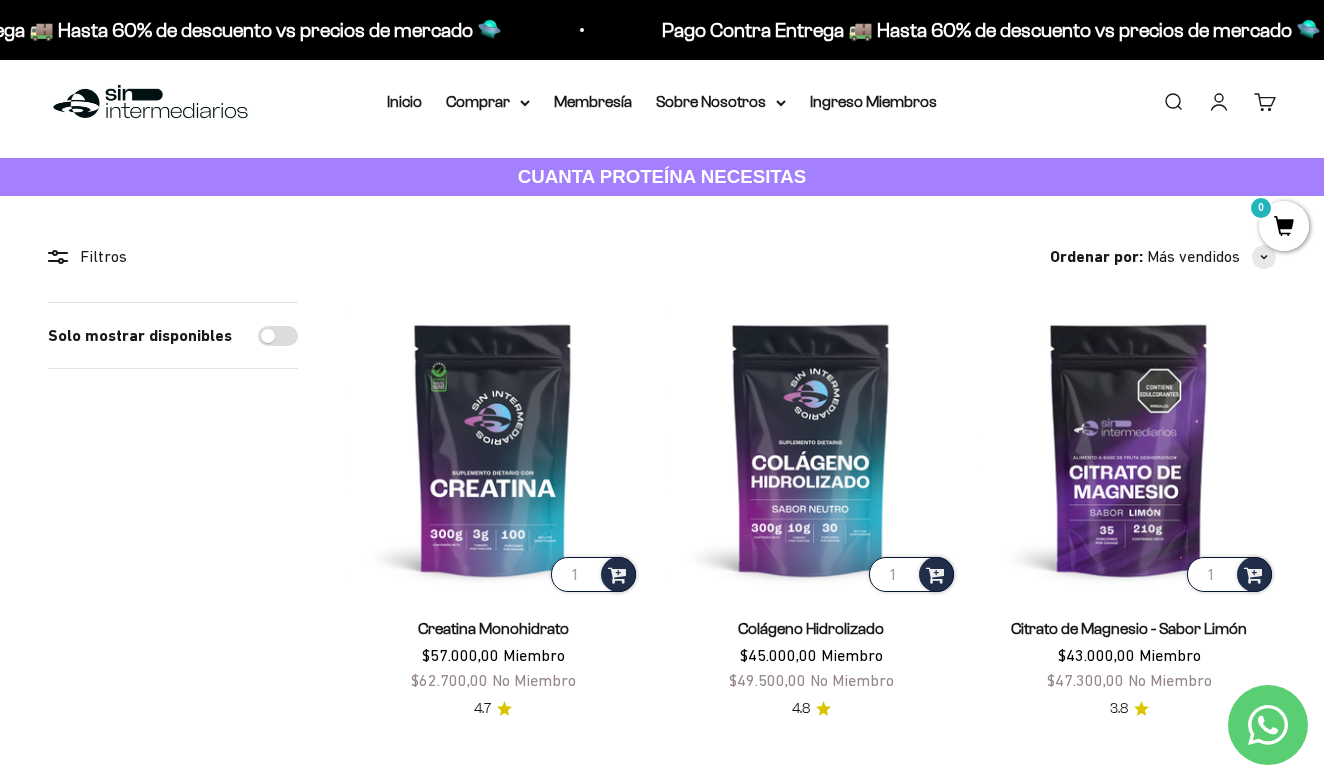 scroll, scrollTop: 0, scrollLeft: 0, axis: both 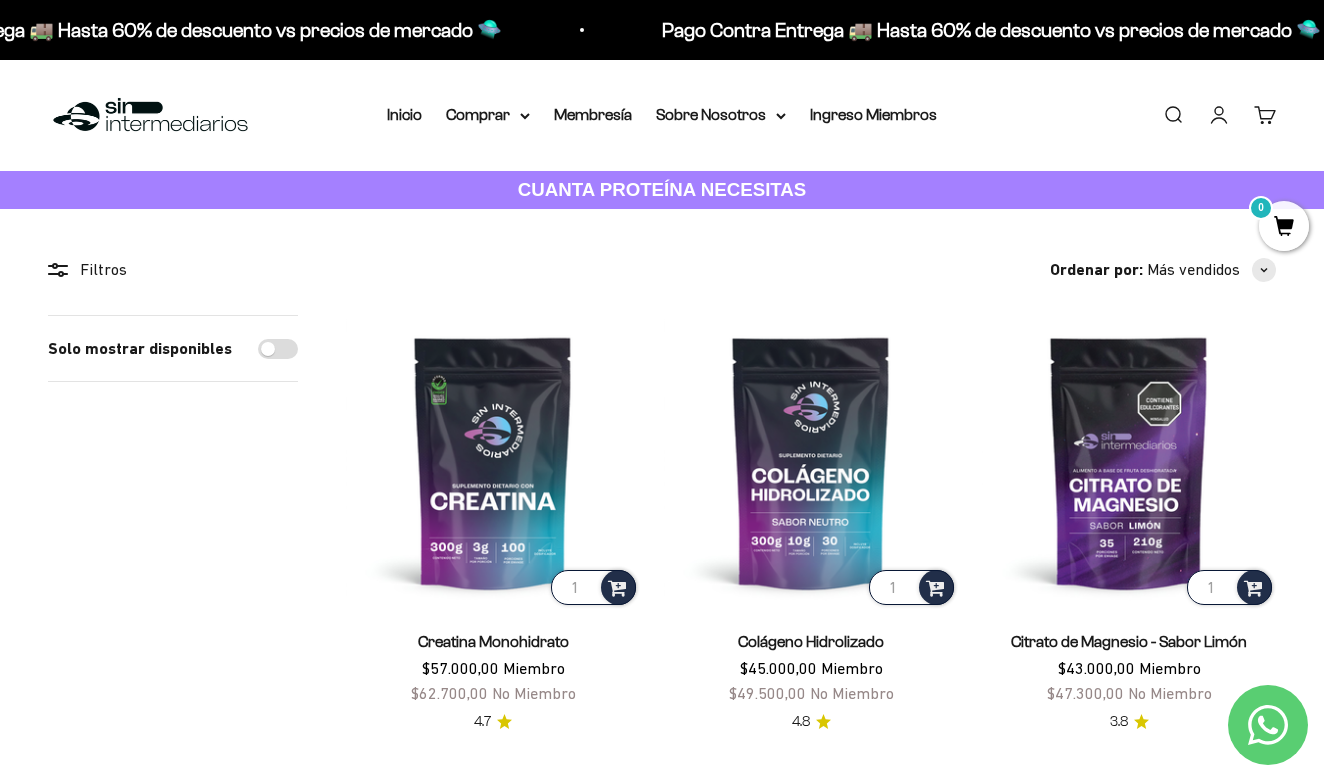 click on "CUANTA PROTEÍNA NECESITAS" at bounding box center [662, 189] 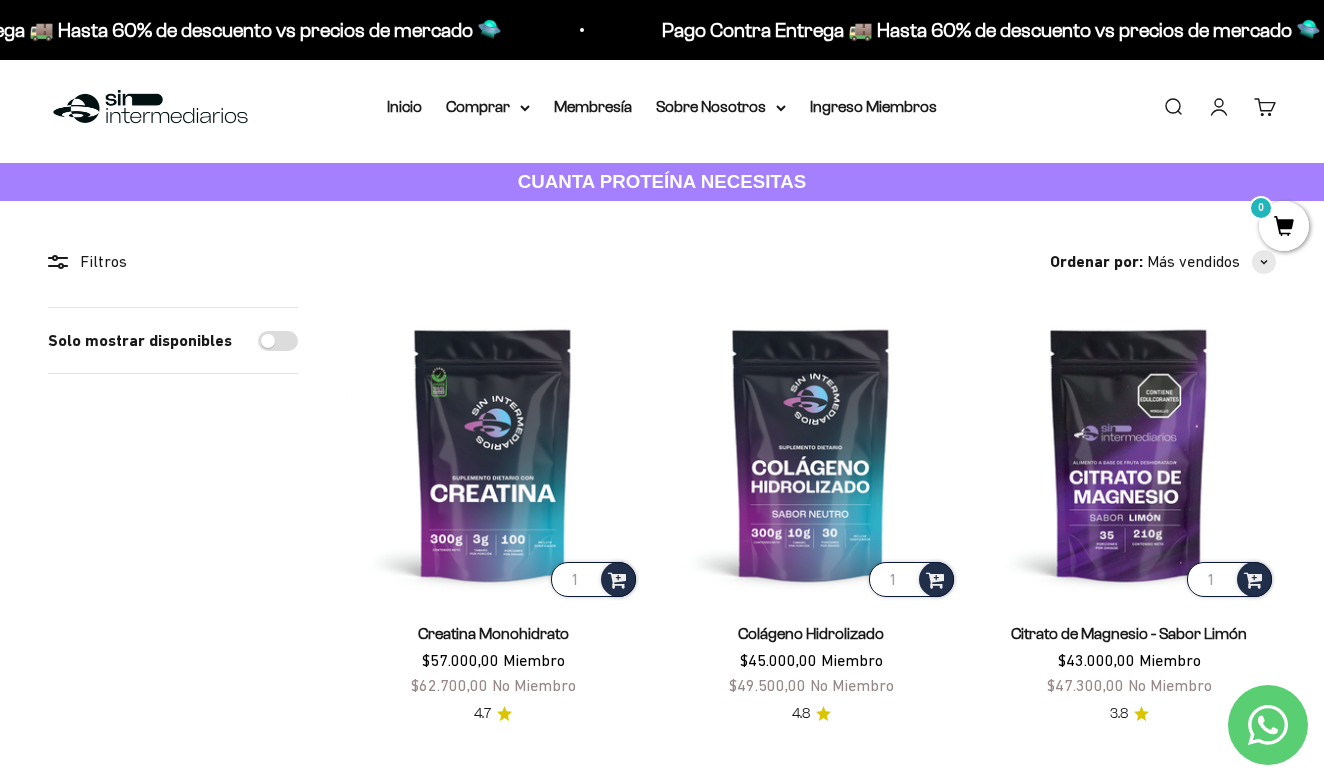 scroll, scrollTop: 0, scrollLeft: 0, axis: both 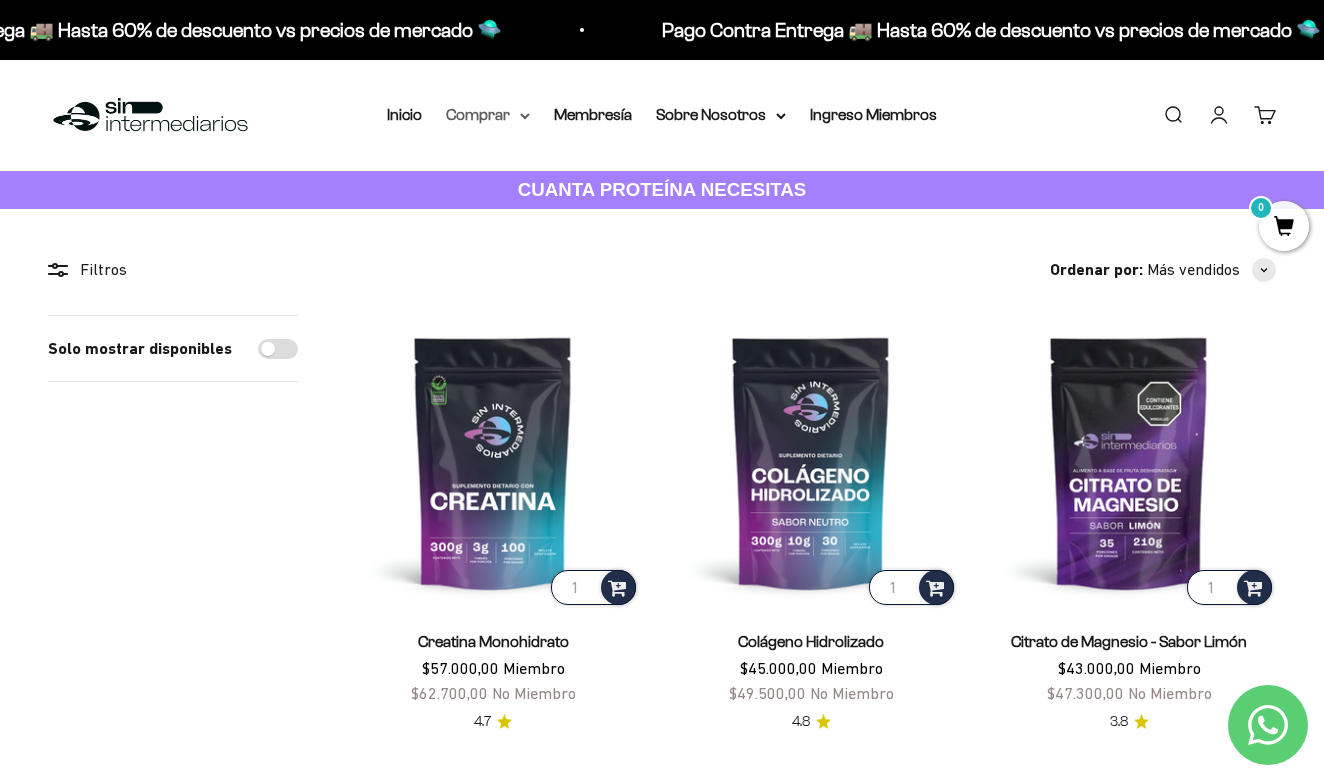 click on "Comprar" at bounding box center [488, 115] 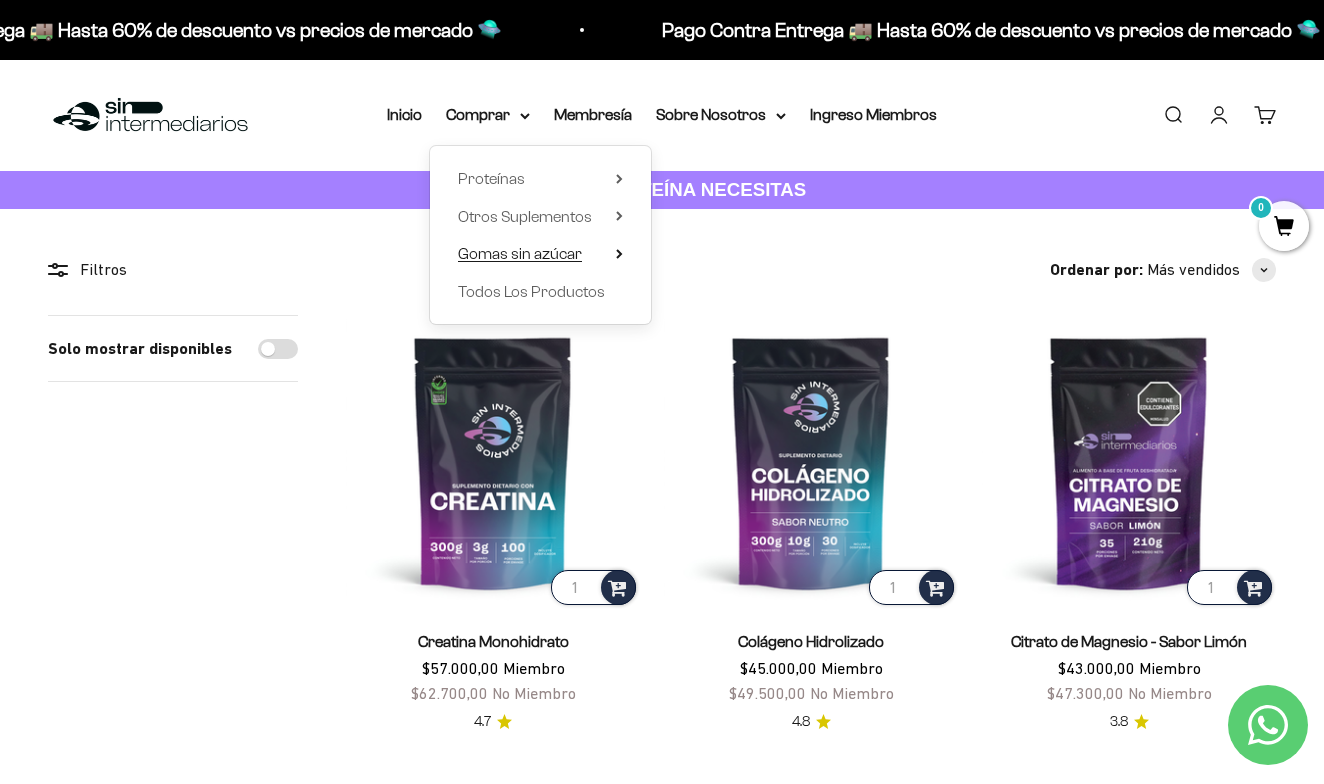 click on "Gomas sin azúcar" at bounding box center [520, 254] 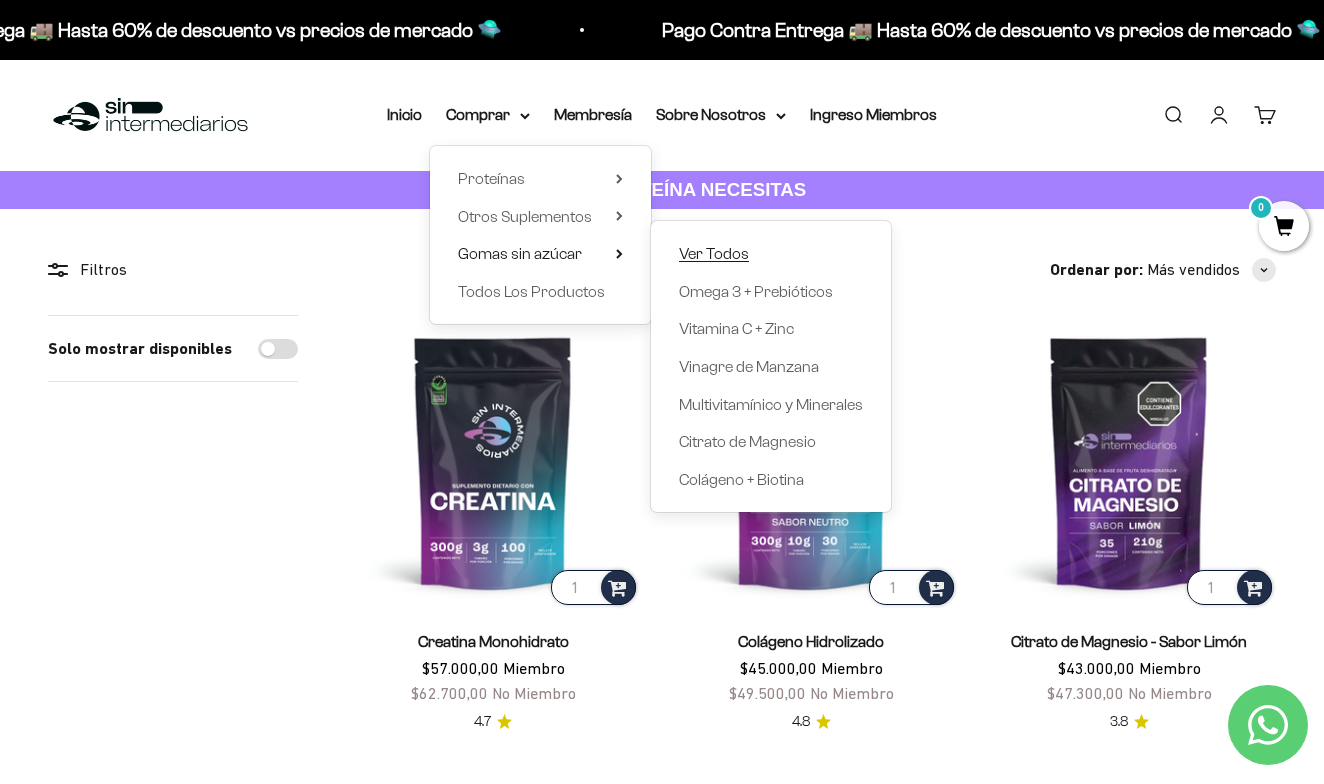 click on "Ver Todos" at bounding box center (714, 253) 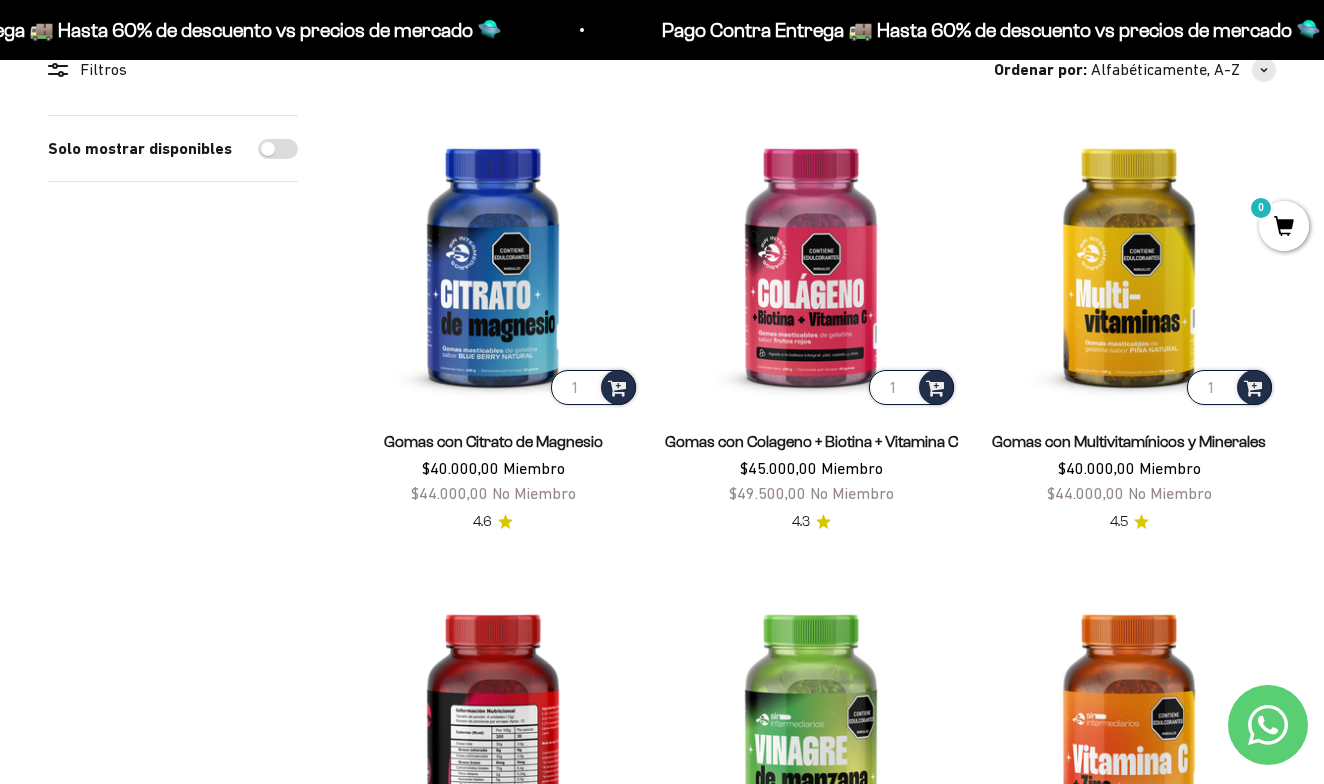 scroll, scrollTop: 100, scrollLeft: 0, axis: vertical 